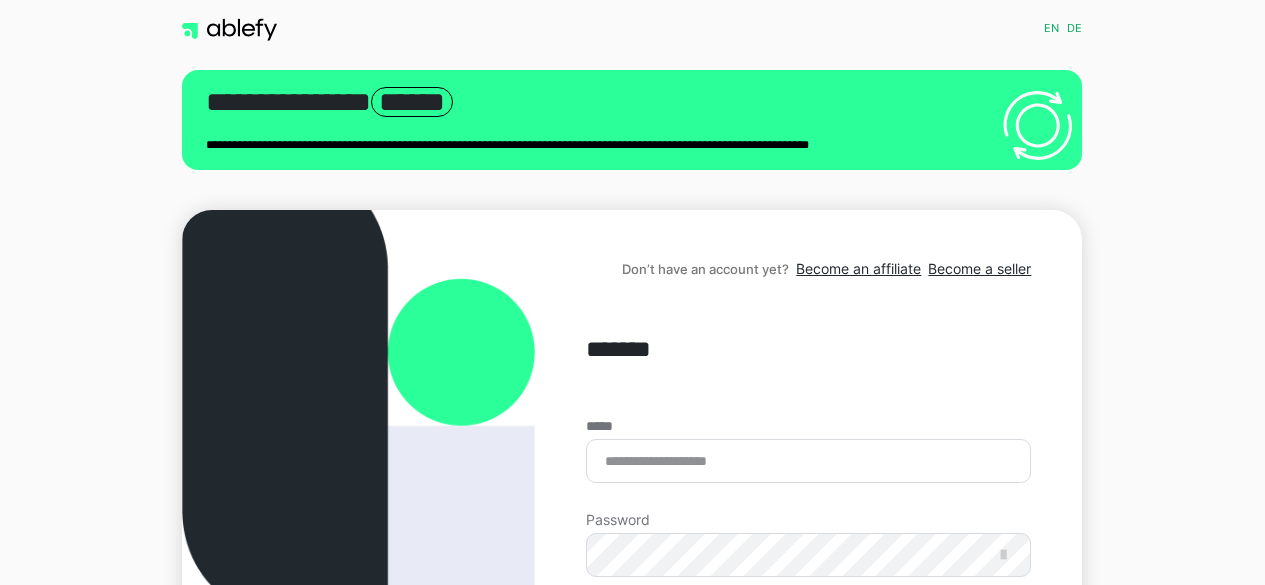 scroll, scrollTop: 0, scrollLeft: 0, axis: both 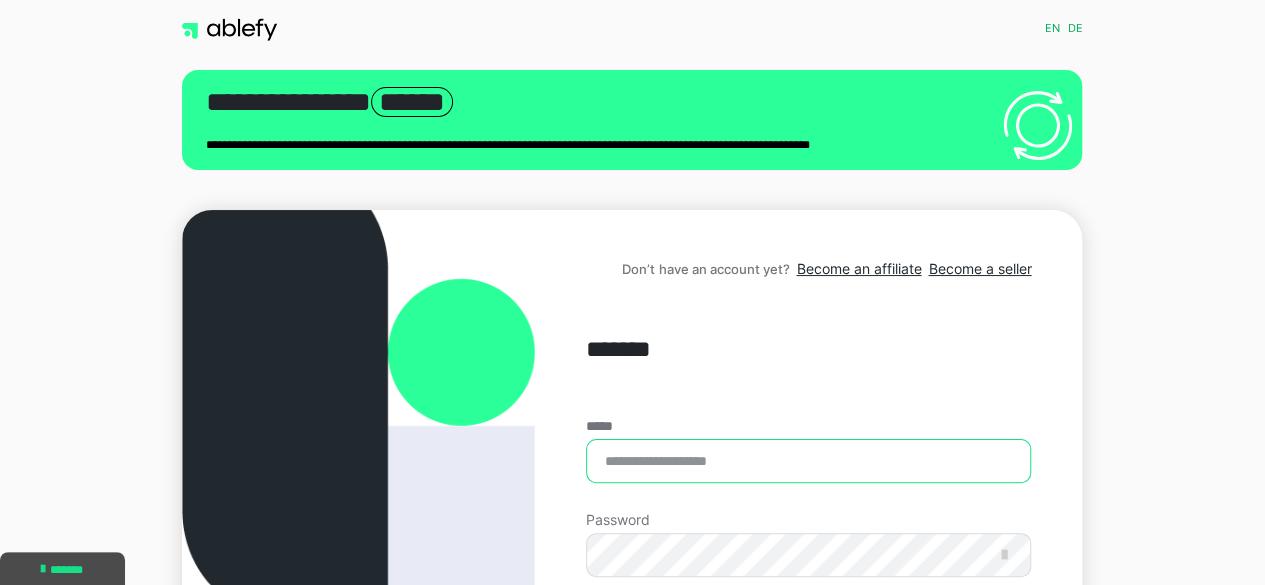 click on "*****" at bounding box center (808, 461) 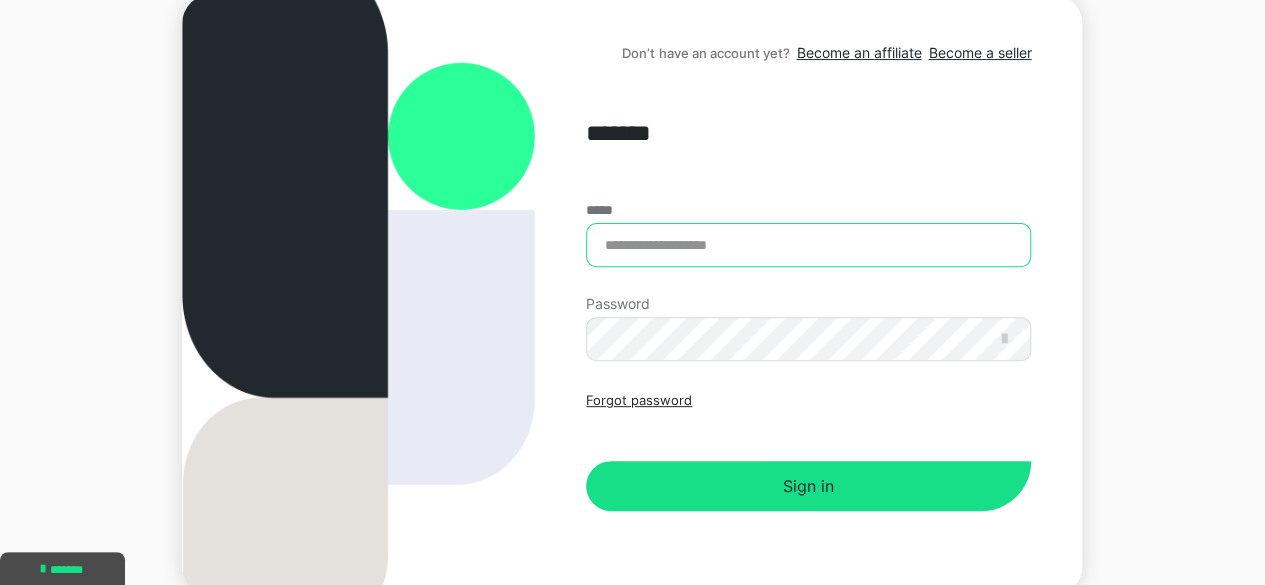 scroll, scrollTop: 100, scrollLeft: 0, axis: vertical 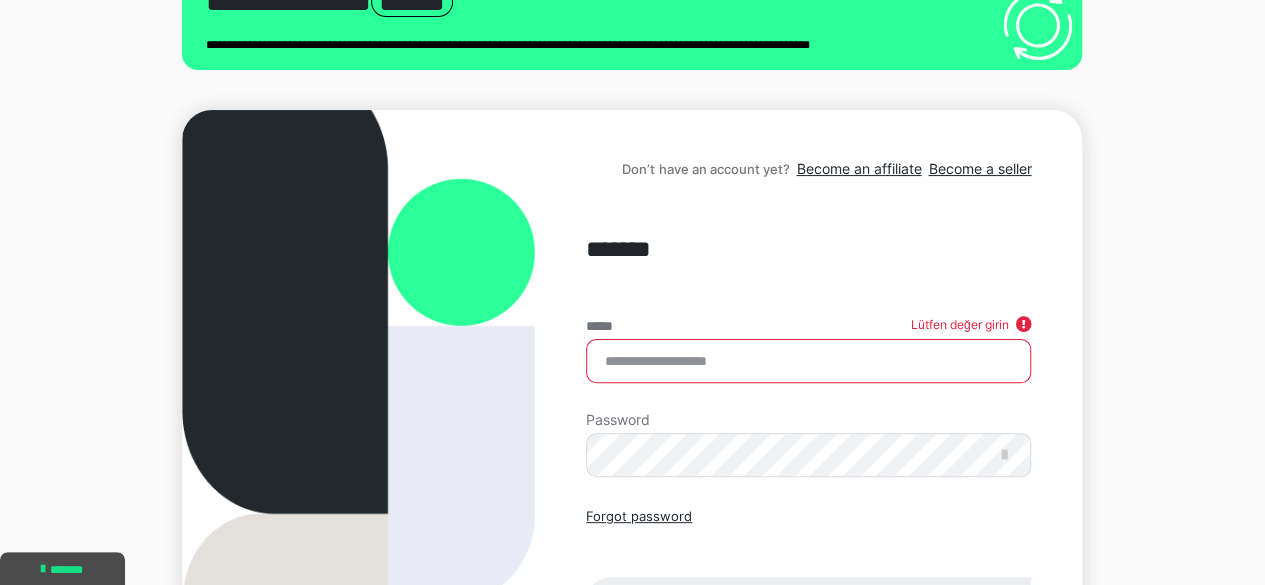 click on "***** Lütfen değer girin" at bounding box center (808, 351) 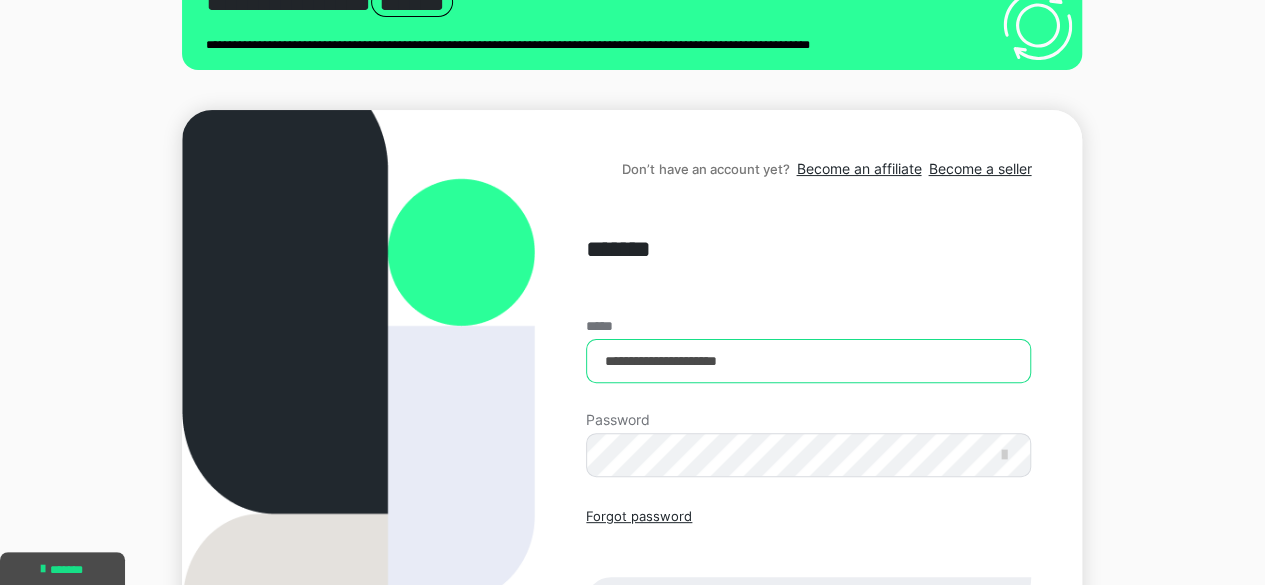 type on "**********" 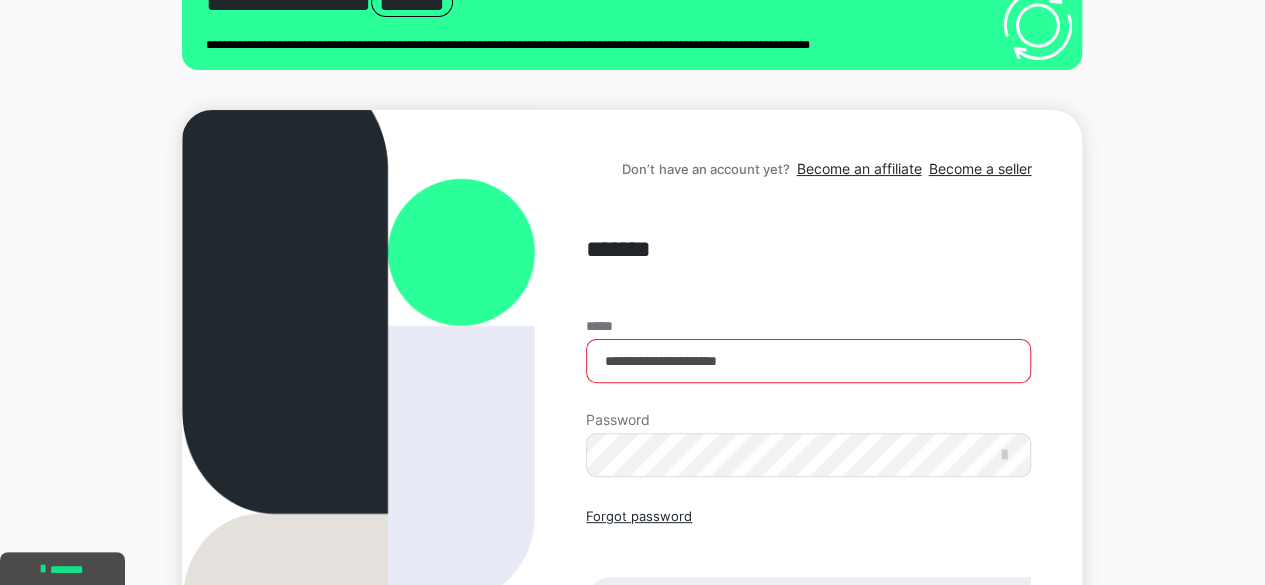 click on "Password" at bounding box center [808, 444] 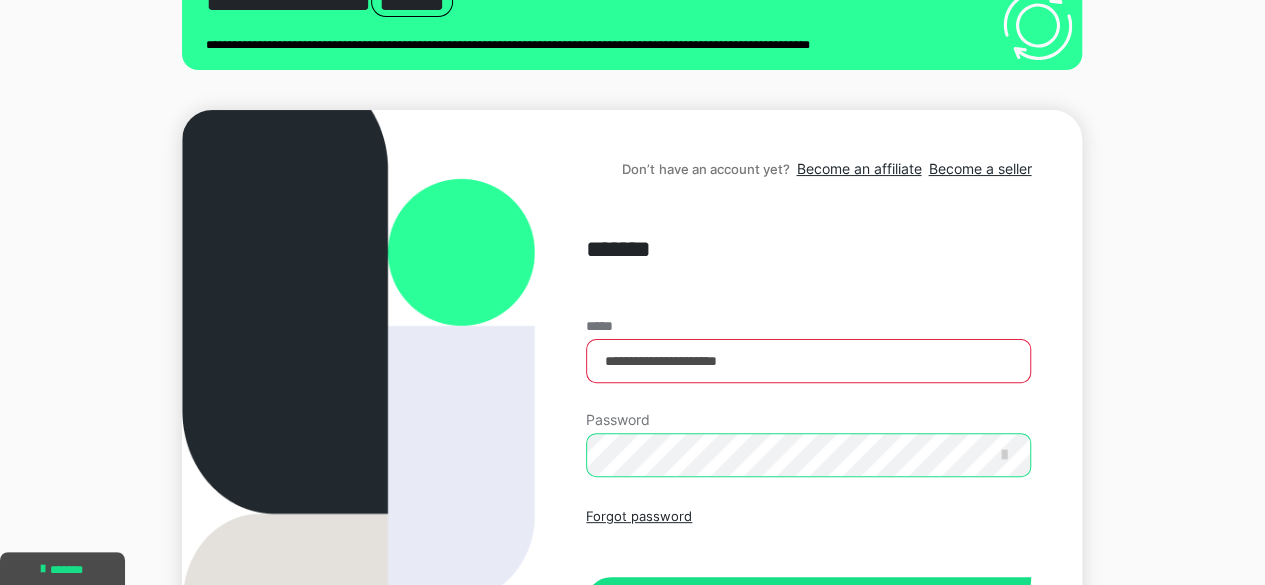 click on "Sign in" at bounding box center (808, 602) 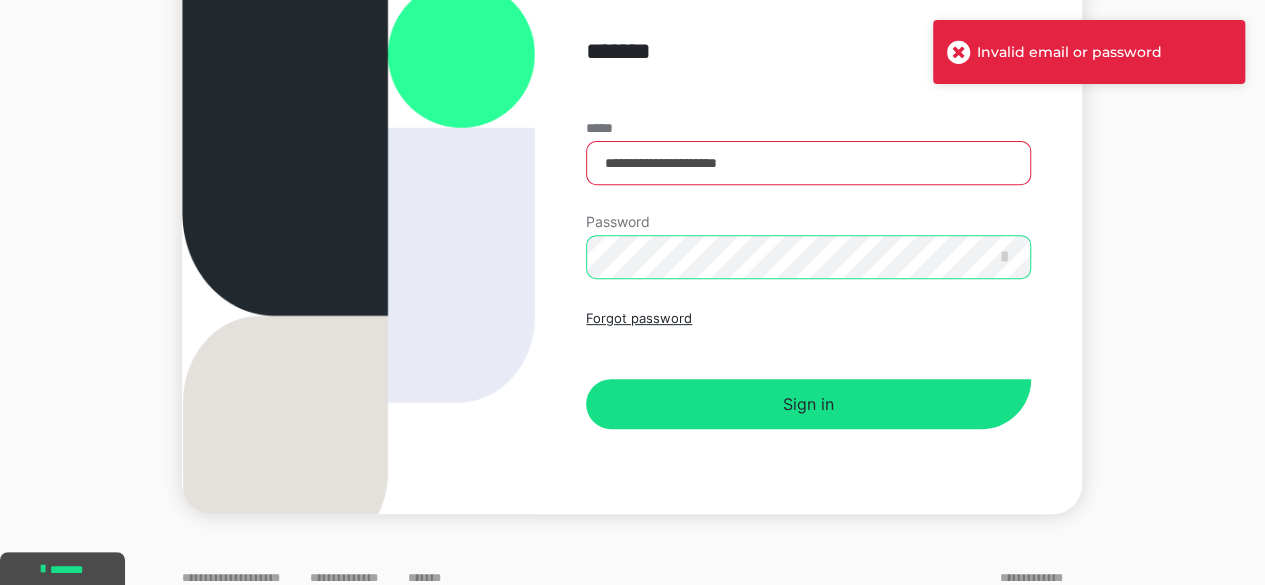 scroll, scrollTop: 300, scrollLeft: 0, axis: vertical 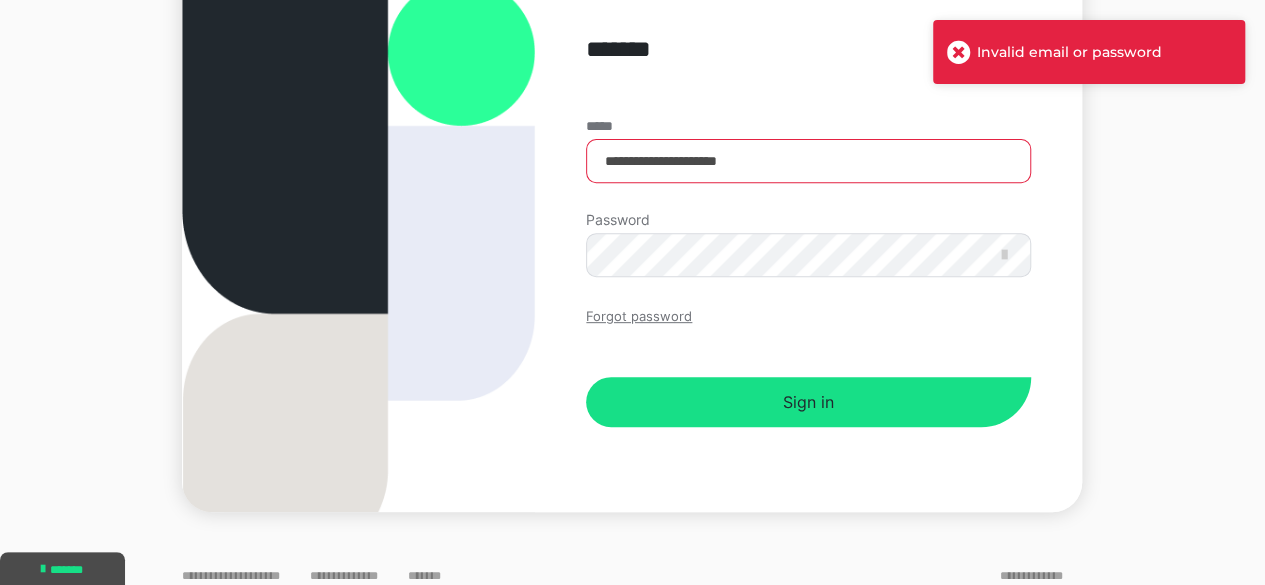 click on "Forgot password" at bounding box center (639, 317) 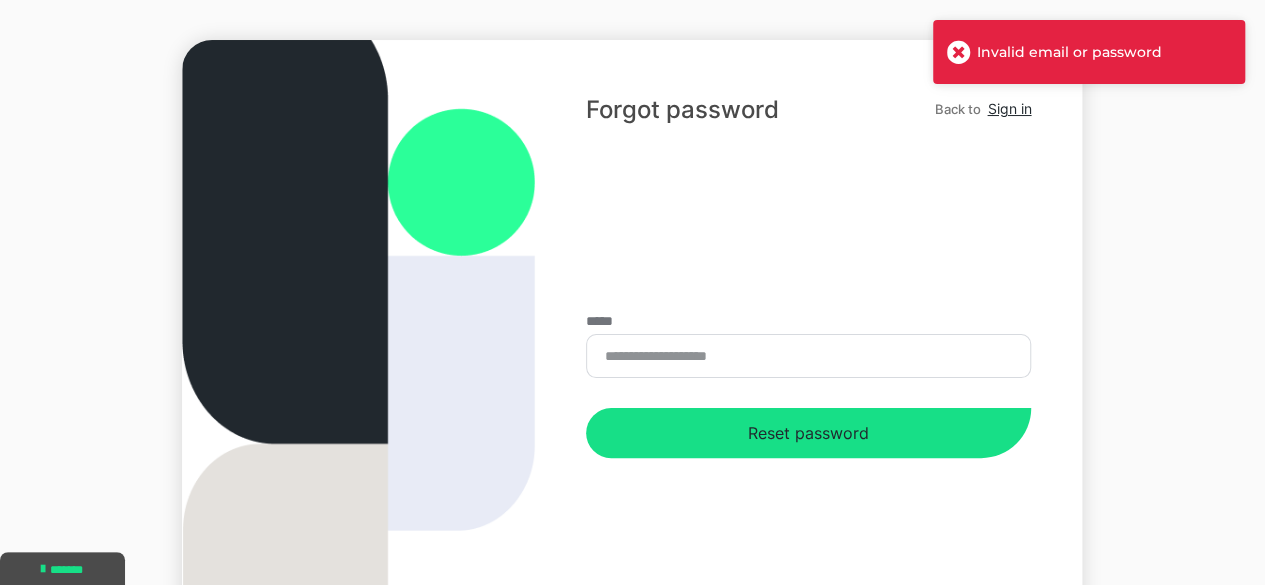 scroll, scrollTop: 0, scrollLeft: 0, axis: both 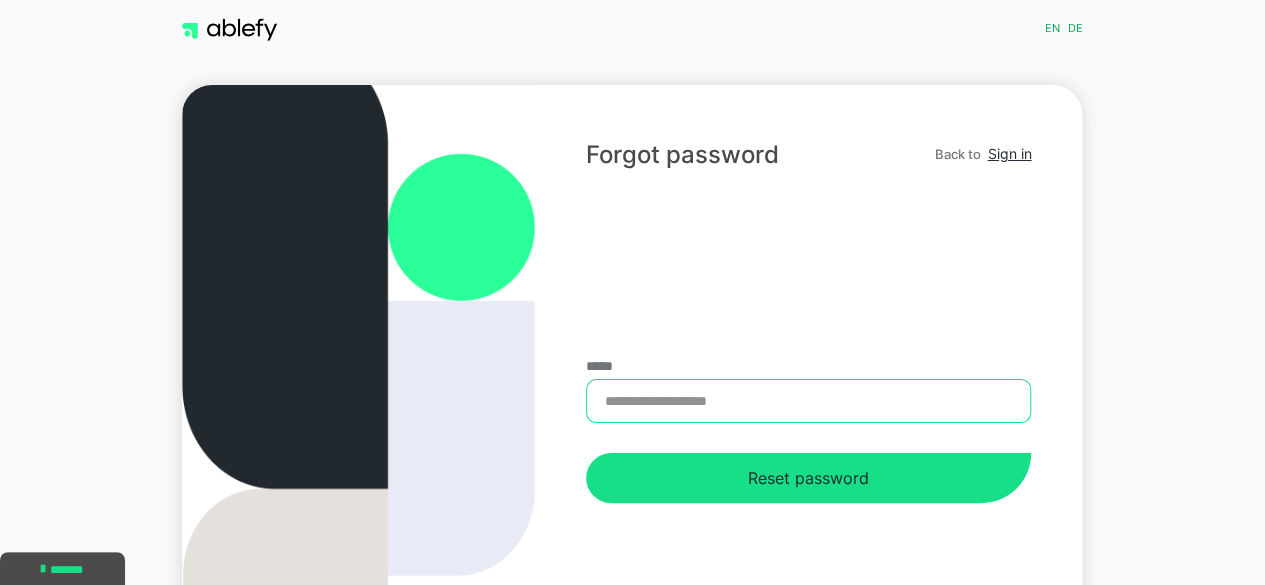 click on "*****" at bounding box center (808, 401) 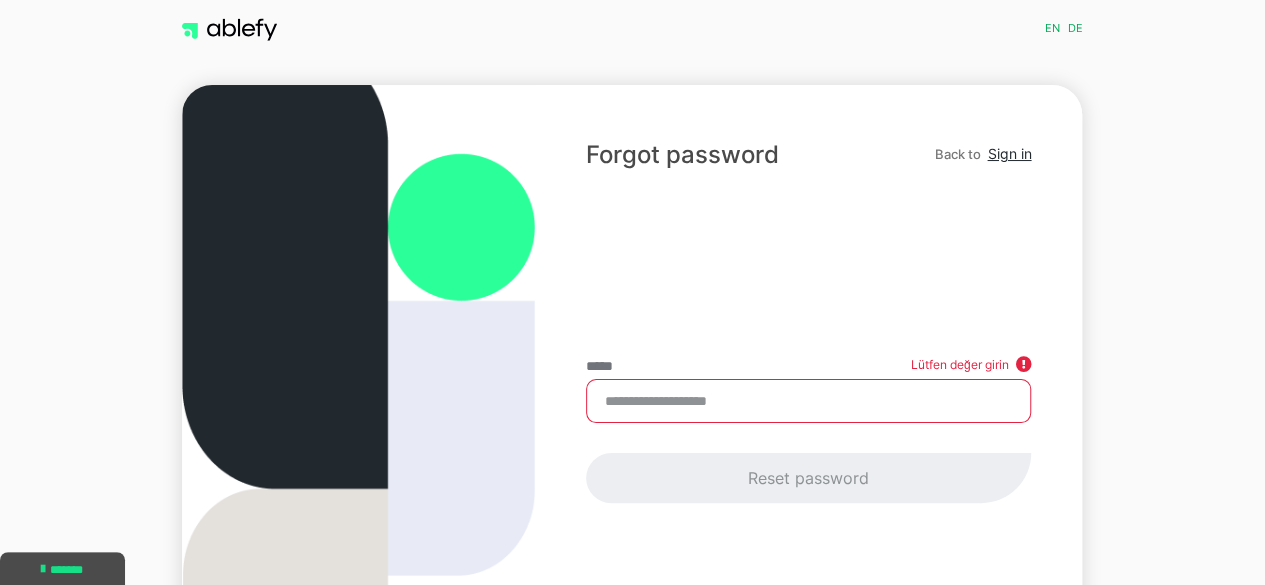 click on "***** Lütfen değer girin Reset password" at bounding box center (808, 431) 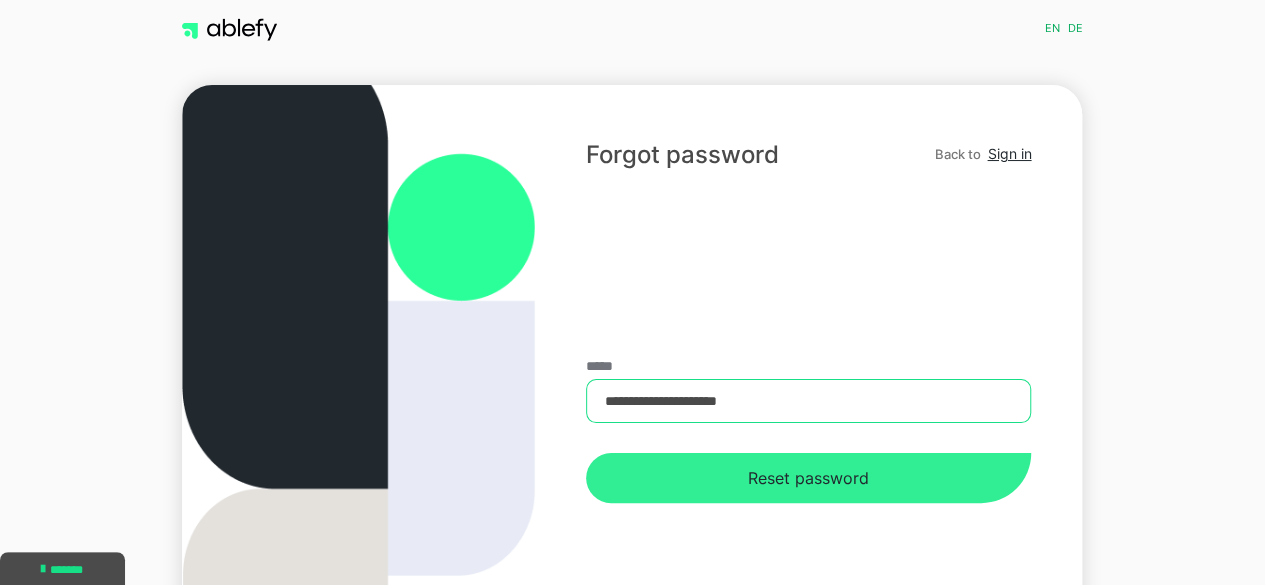 type on "**********" 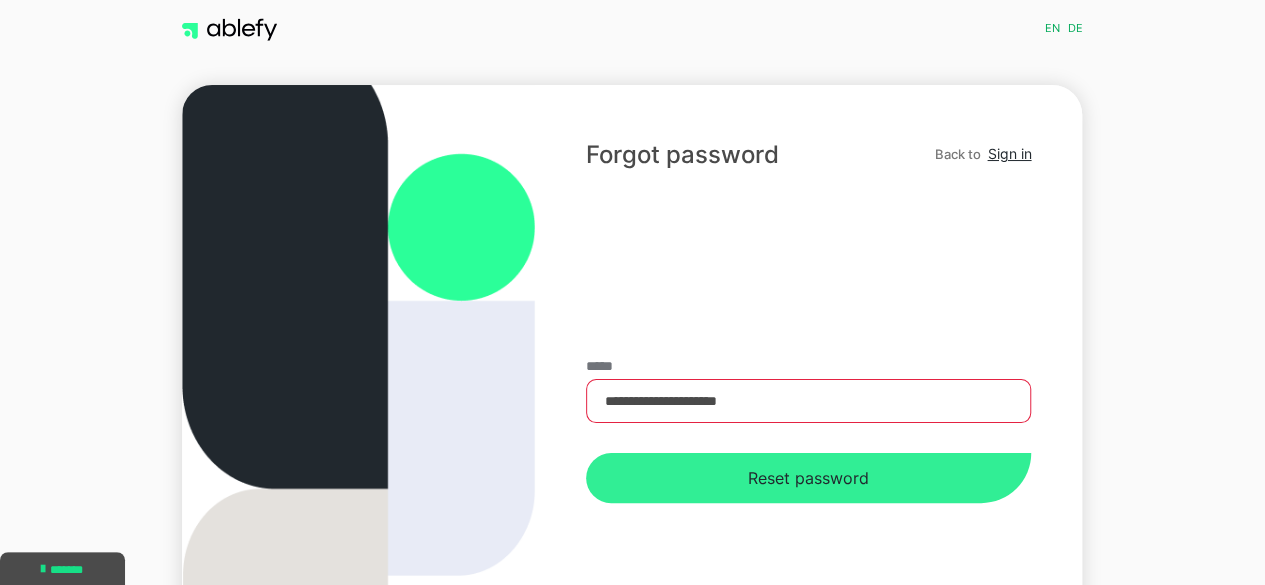 click on "Reset password" at bounding box center (808, 478) 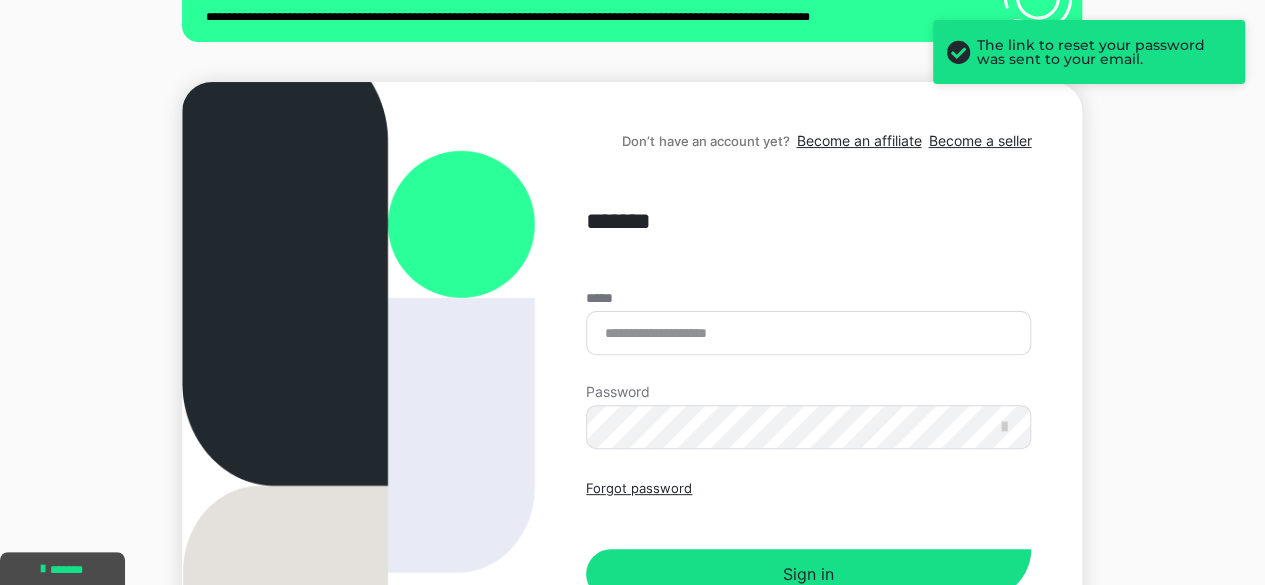 scroll, scrollTop: 200, scrollLeft: 0, axis: vertical 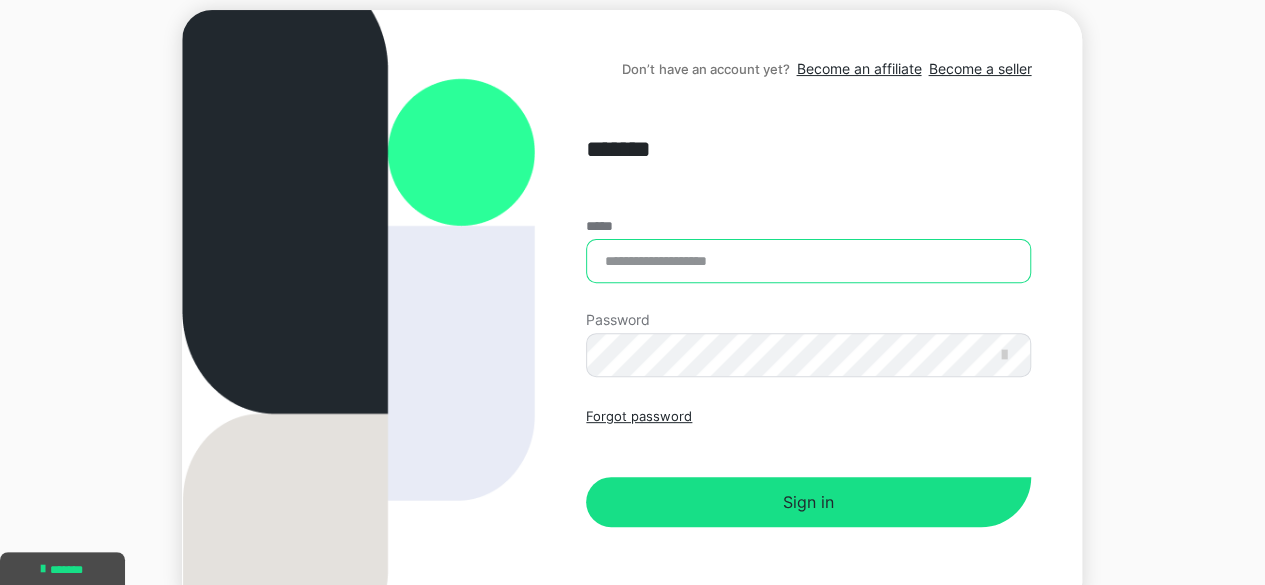 click on "*****" at bounding box center (808, 261) 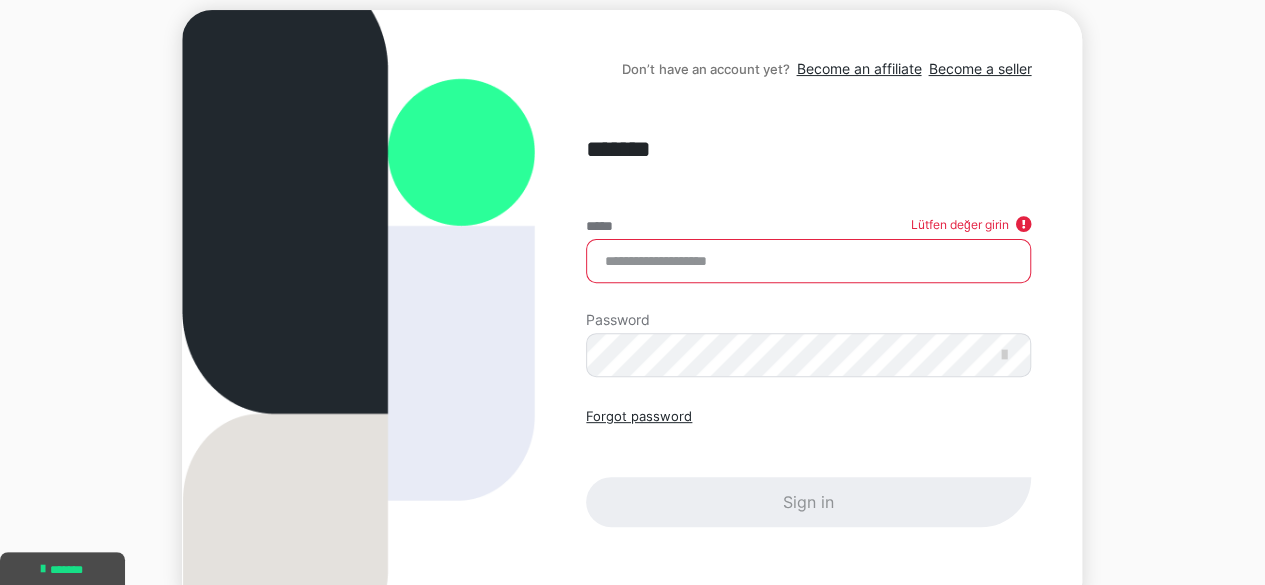 type on "**********" 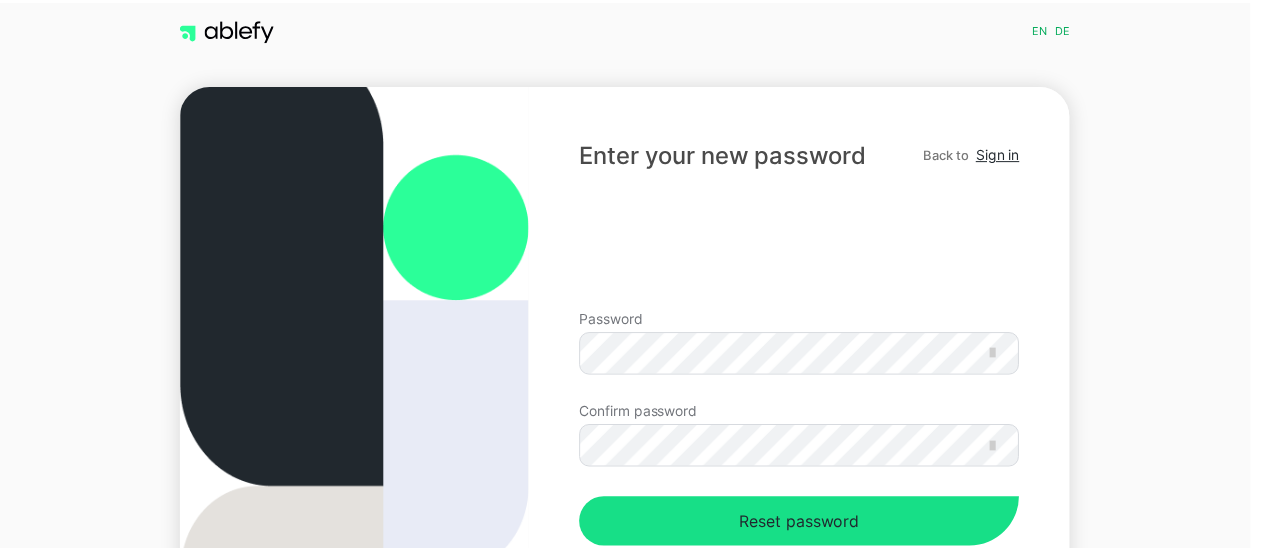 scroll, scrollTop: 0, scrollLeft: 0, axis: both 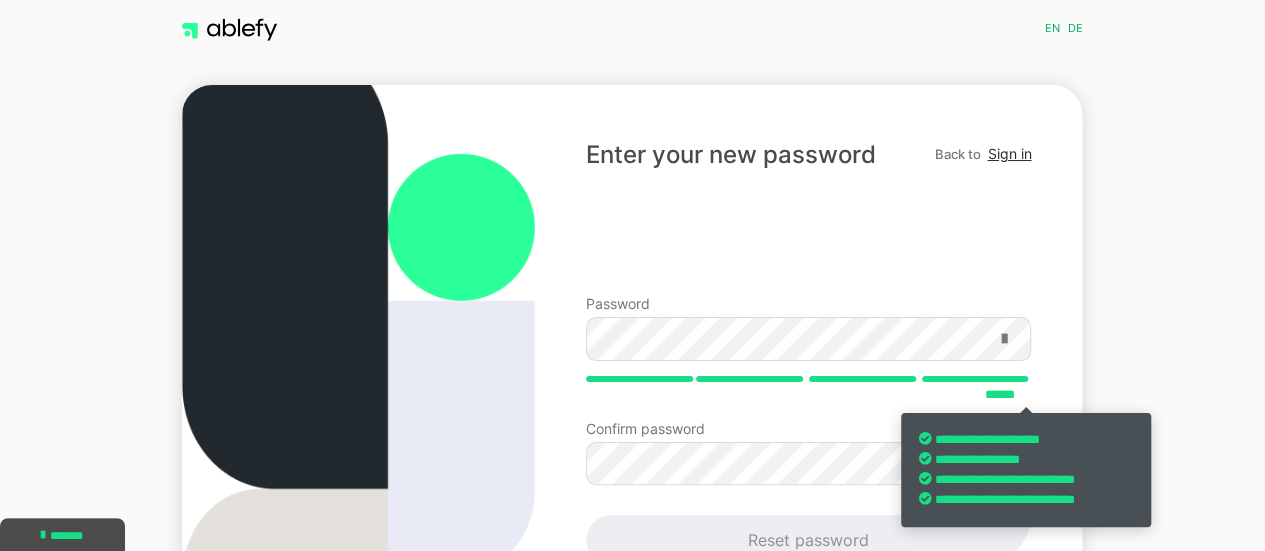 click at bounding box center [1003, 339] 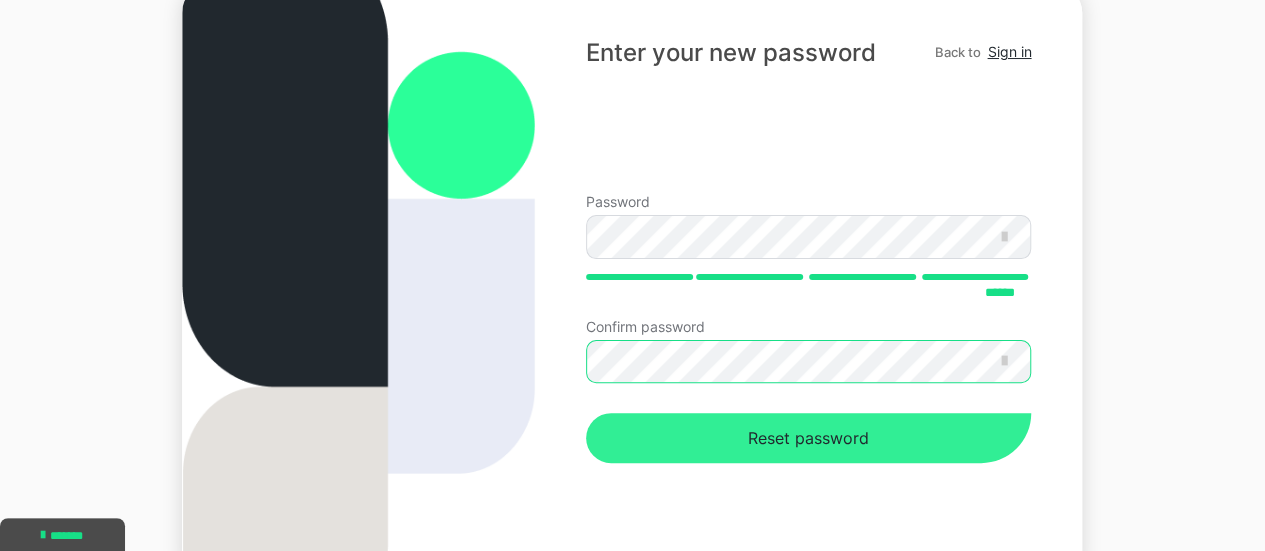 scroll, scrollTop: 200, scrollLeft: 0, axis: vertical 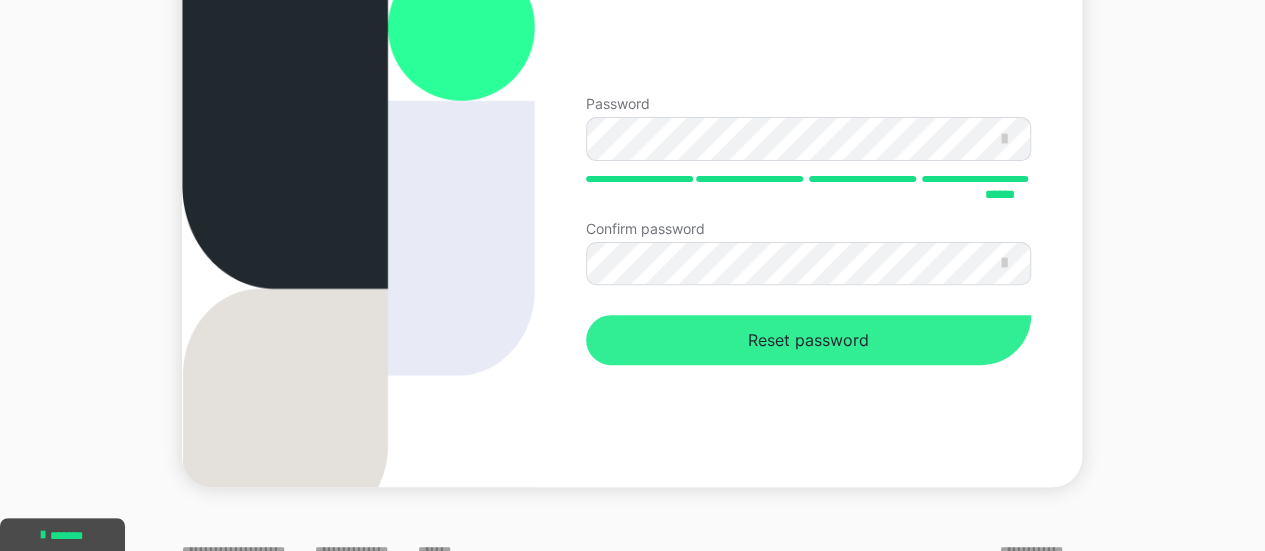click on "Reset password" at bounding box center [808, 340] 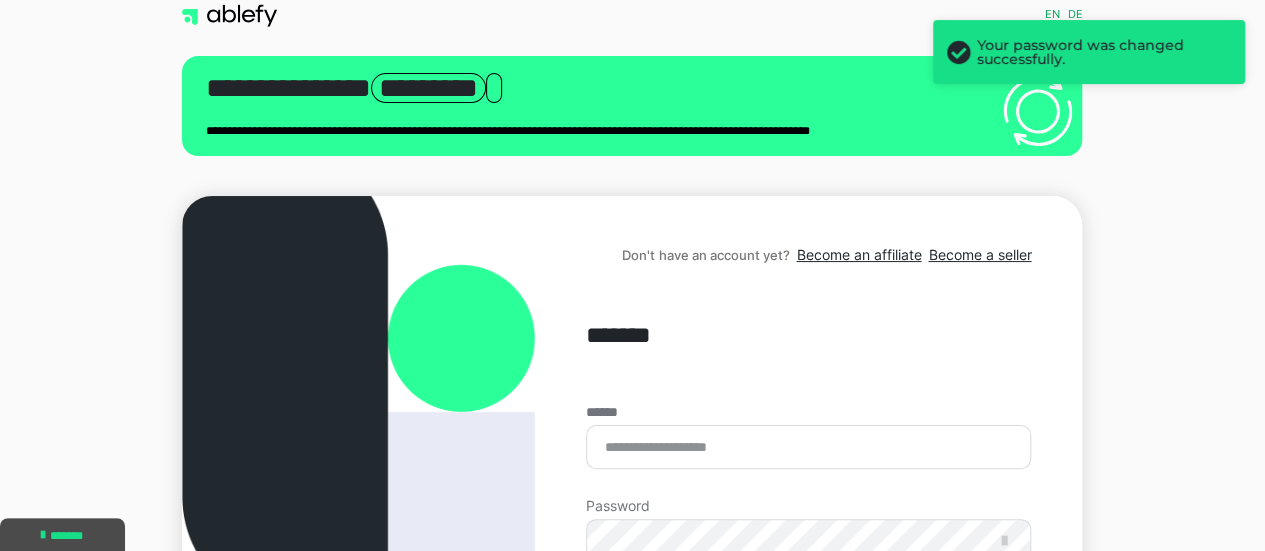 scroll, scrollTop: 0, scrollLeft: 0, axis: both 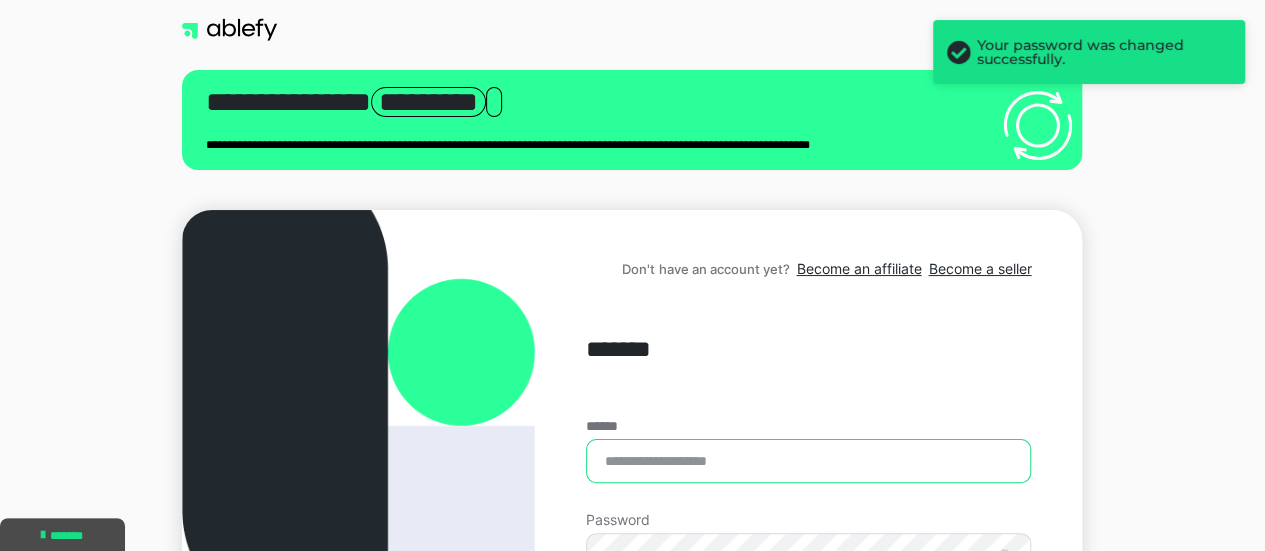 type on "**********" 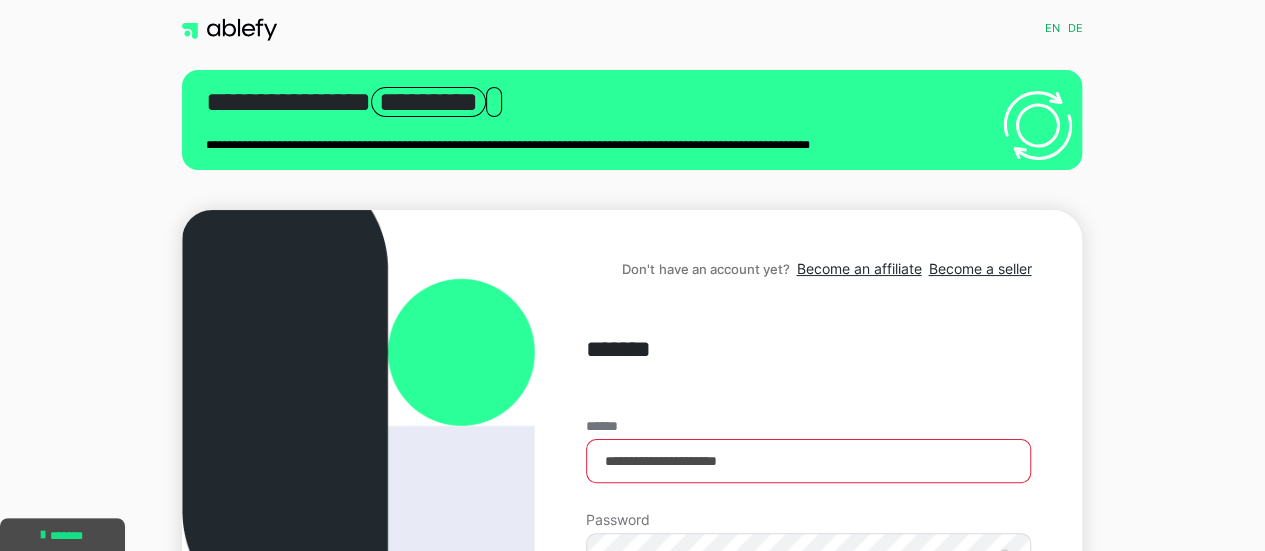 scroll, scrollTop: 200, scrollLeft: 0, axis: vertical 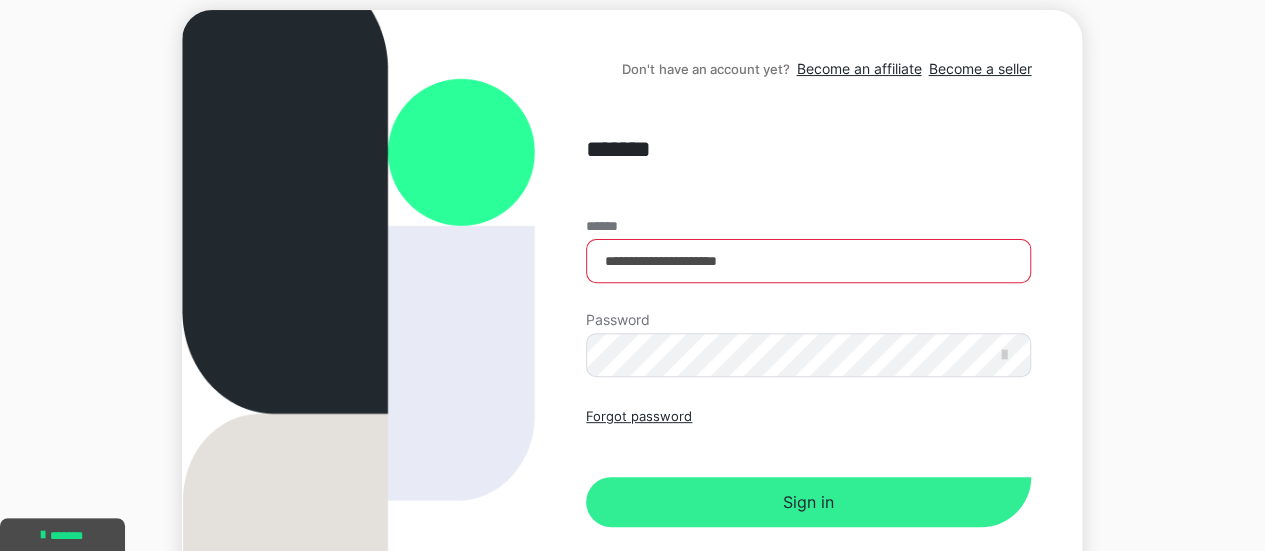 click on "Sign in" at bounding box center (808, 502) 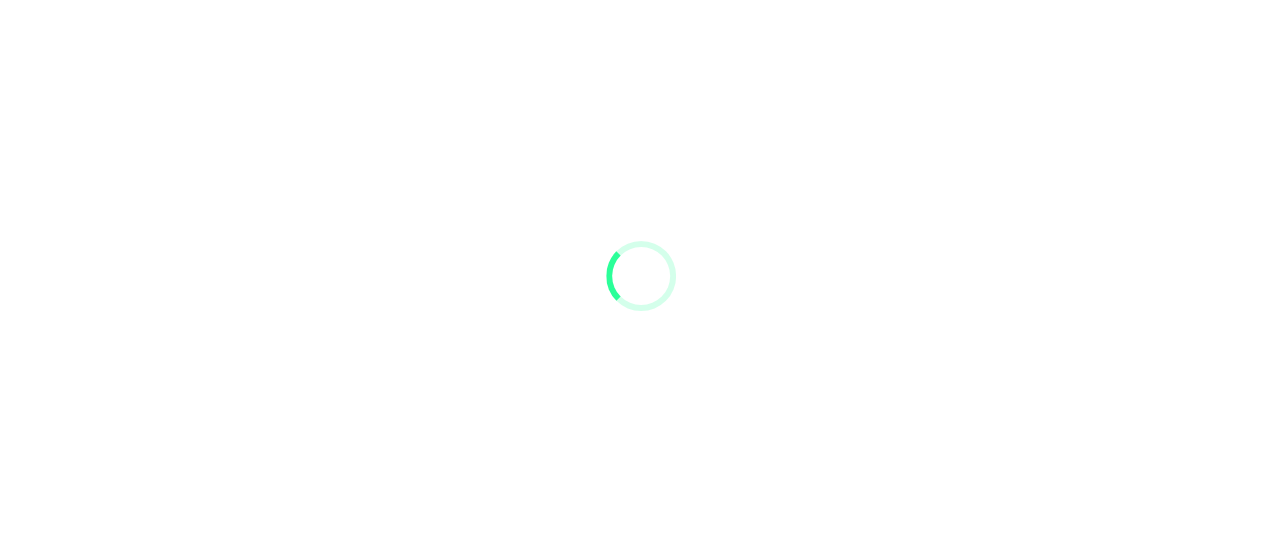 scroll, scrollTop: 0, scrollLeft: 0, axis: both 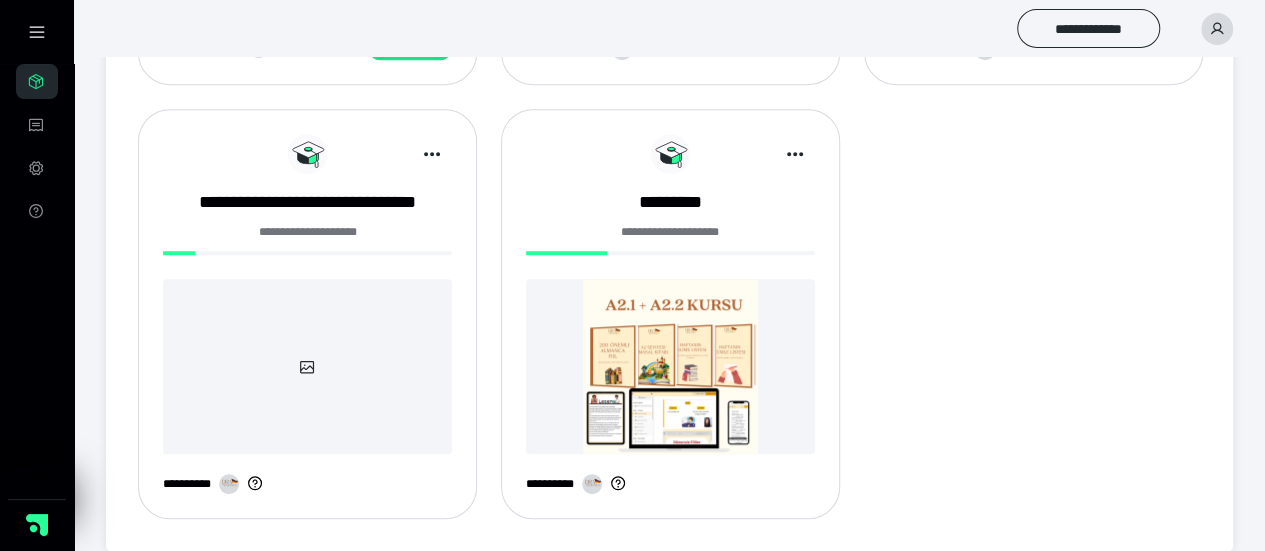 click at bounding box center [670, 366] 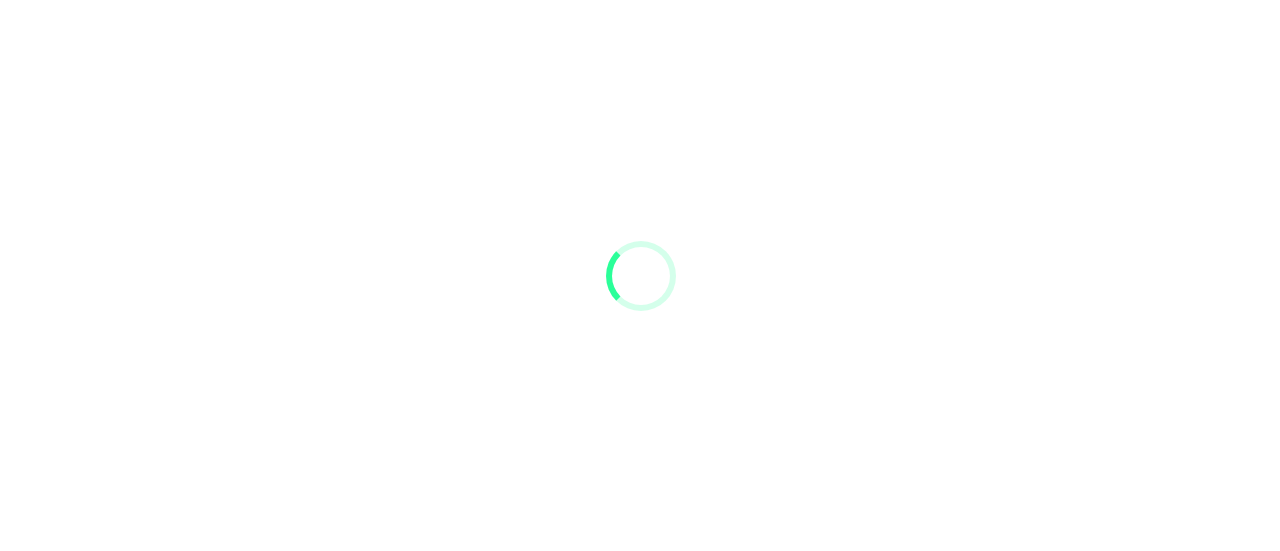 scroll, scrollTop: 0, scrollLeft: 0, axis: both 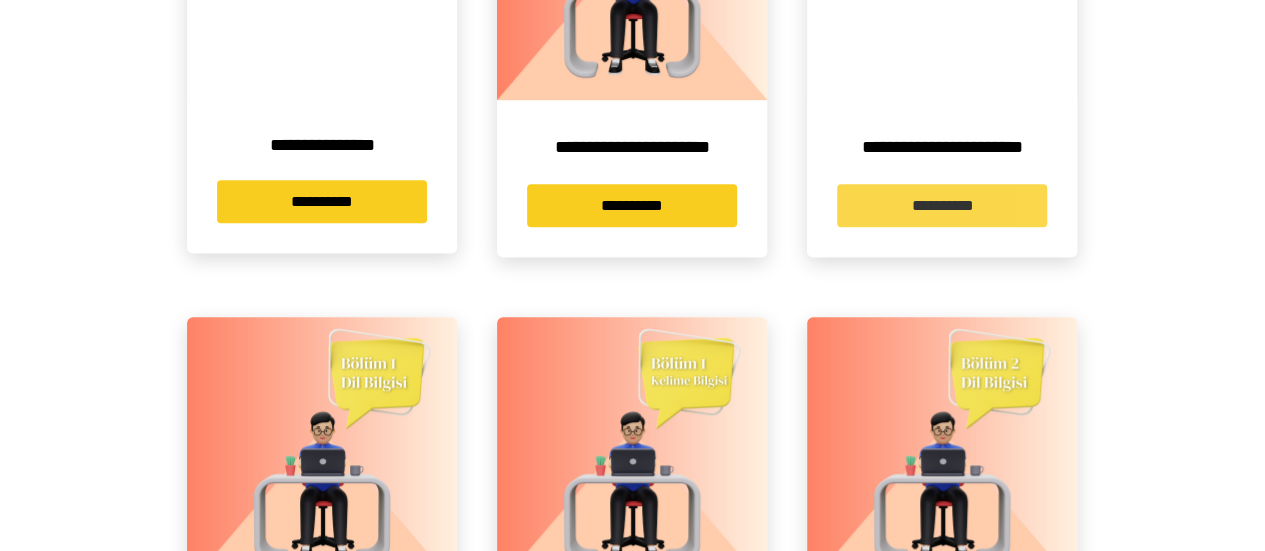 click on "**********" at bounding box center (942, 205) 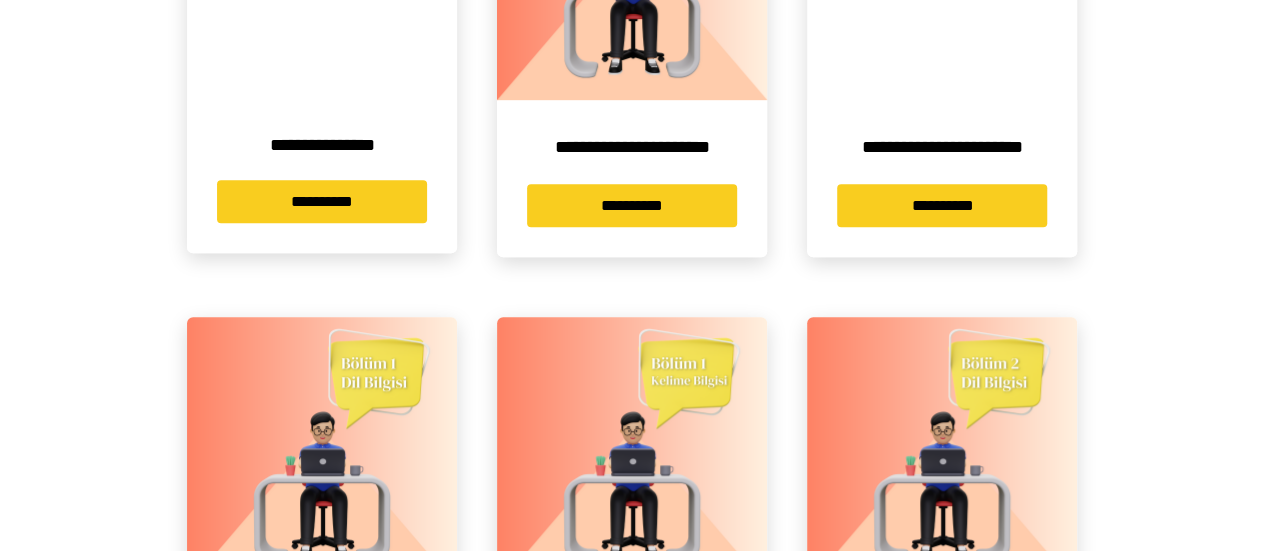 scroll, scrollTop: 0, scrollLeft: 0, axis: both 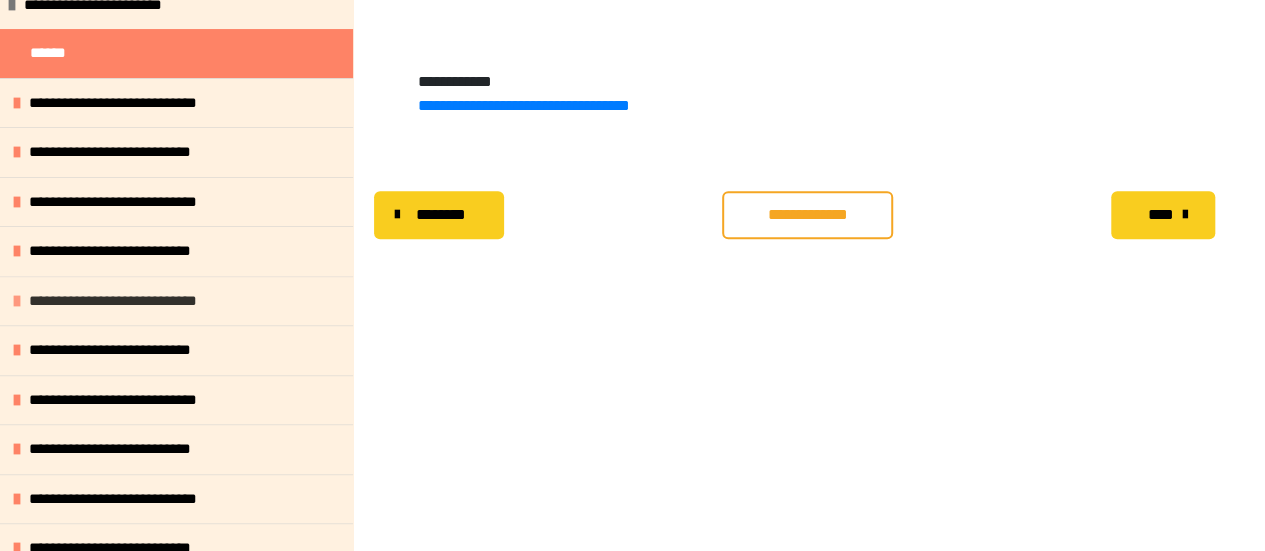click on "**********" at bounding box center [113, 300] 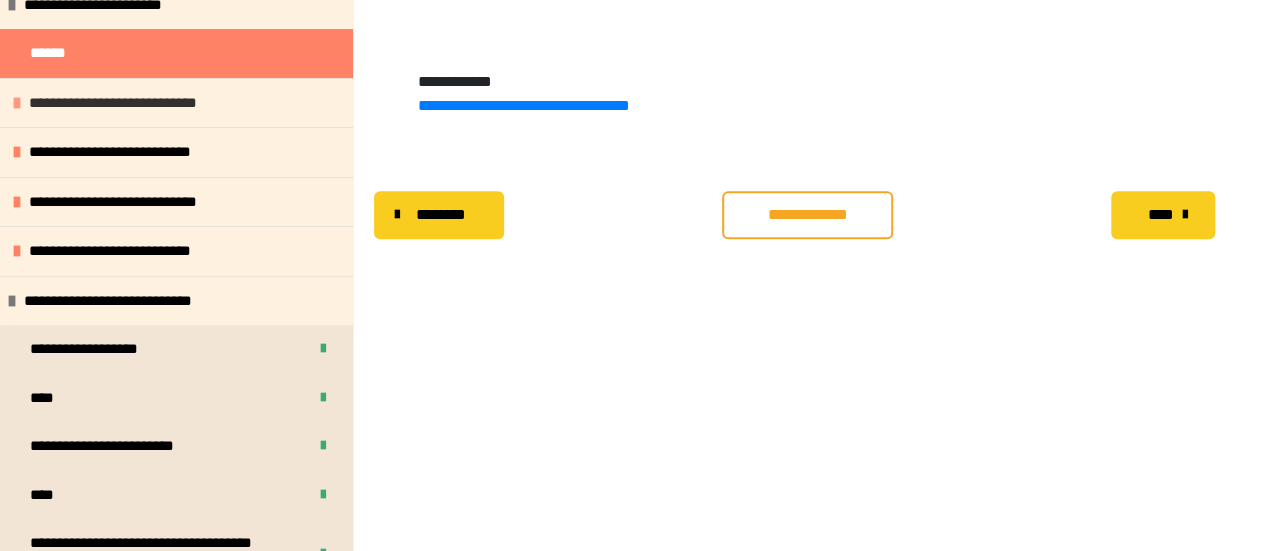 click on "**********" at bounding box center [113, 102] 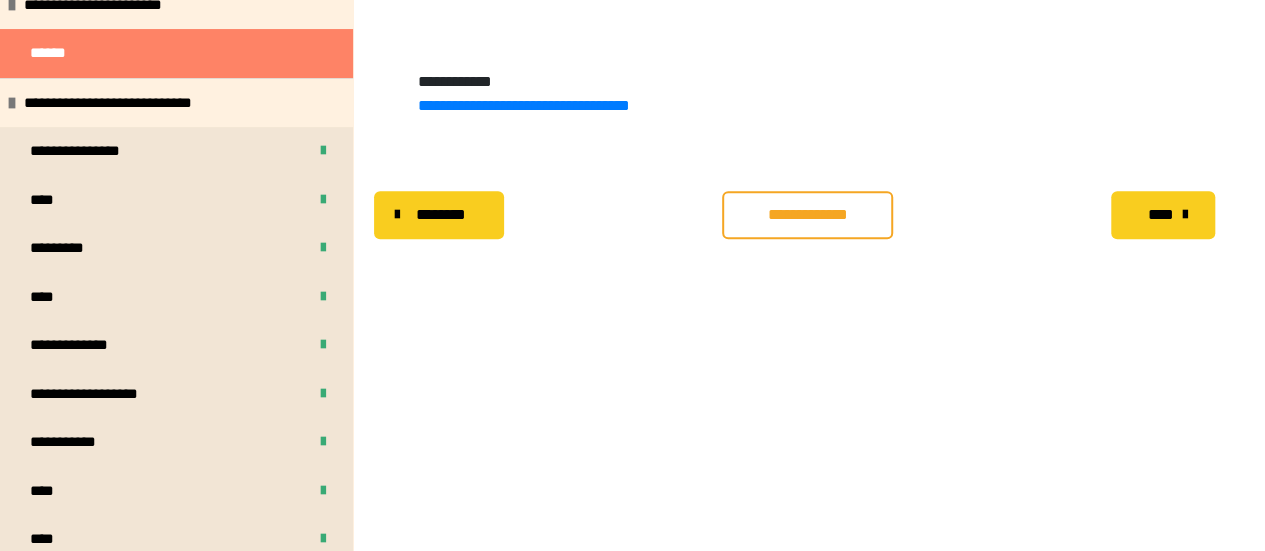 scroll, scrollTop: 357, scrollLeft: 0, axis: vertical 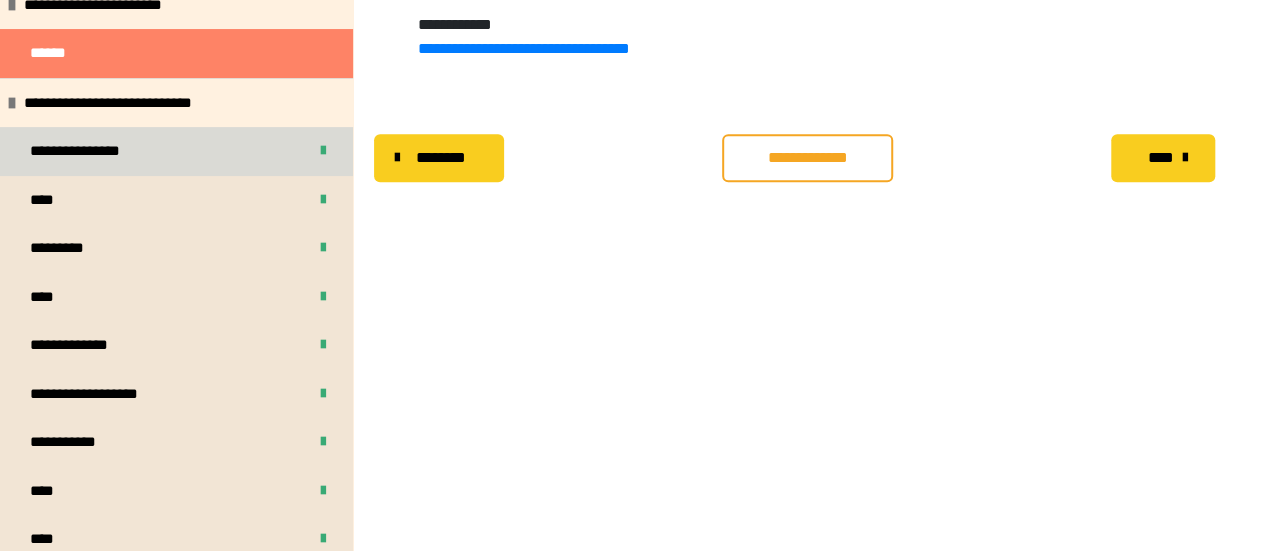 click on "**********" at bounding box center [75, 150] 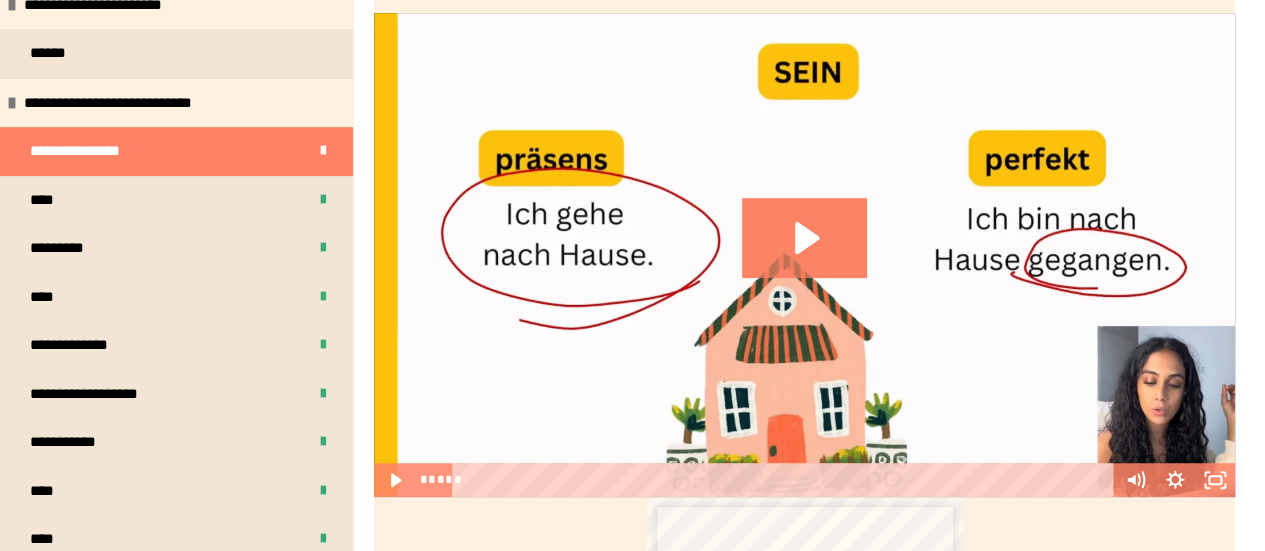 scroll, scrollTop: 458, scrollLeft: 0, axis: vertical 